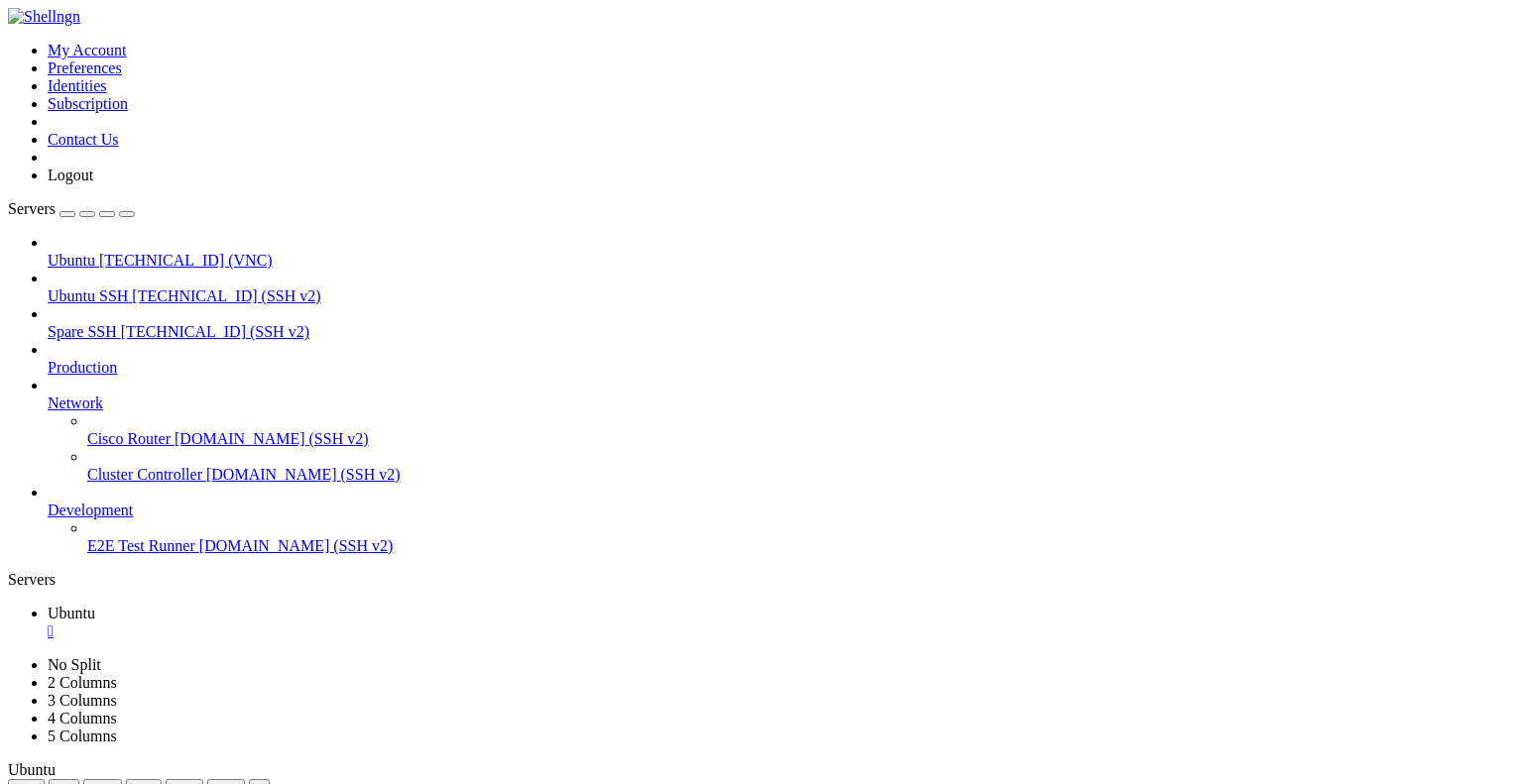 scroll, scrollTop: 0, scrollLeft: 0, axis: both 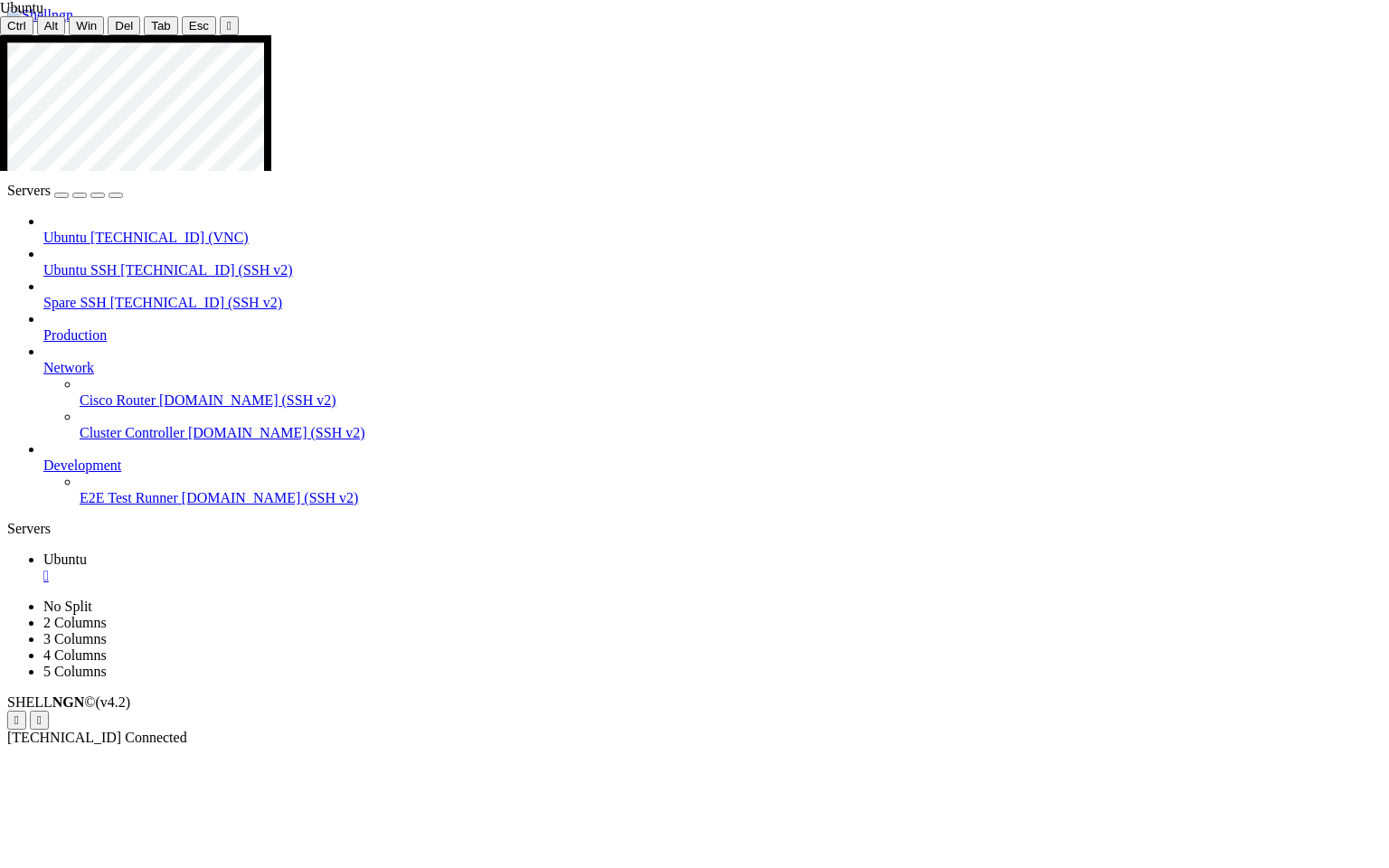 click at bounding box center [656, 1343] 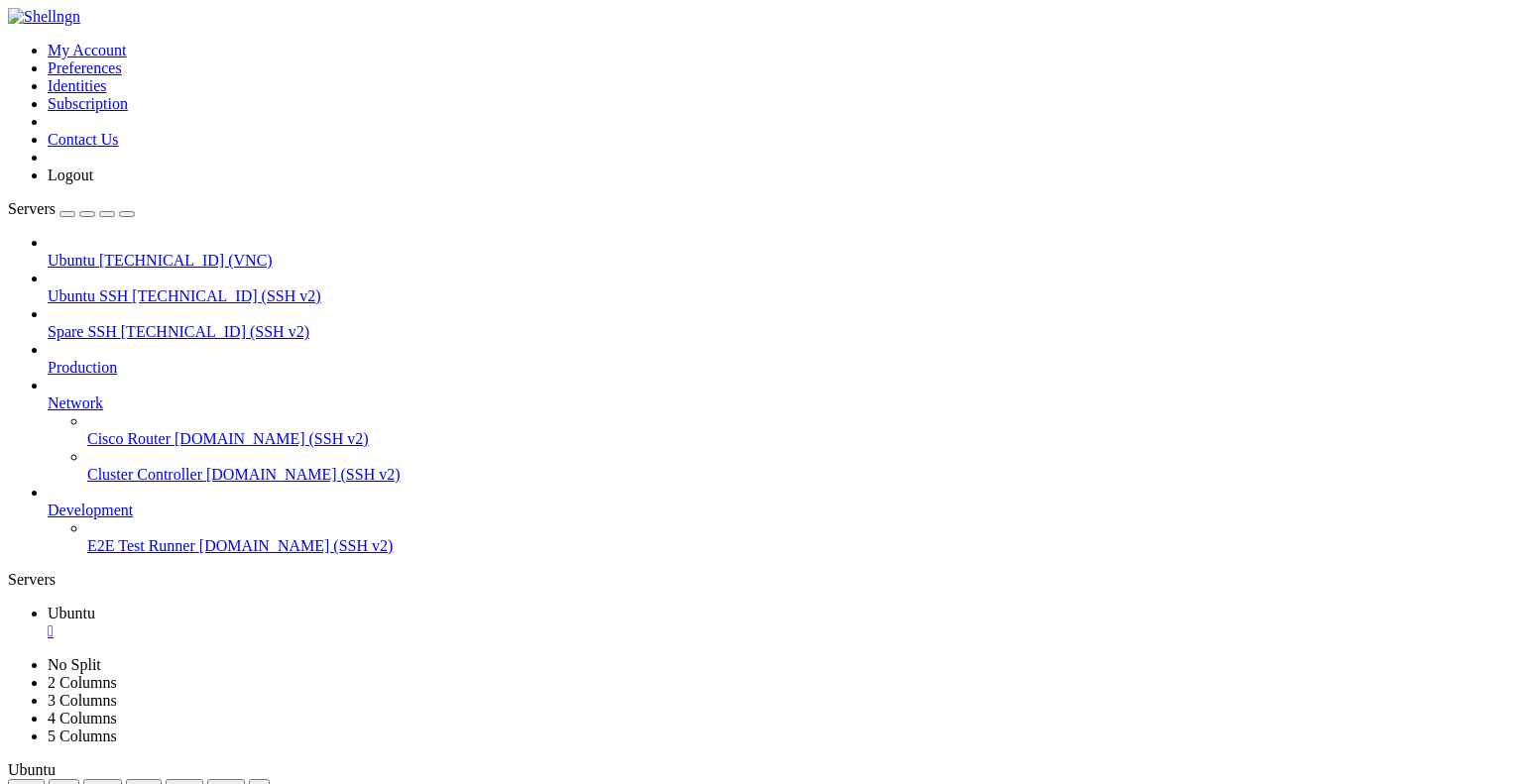 click on "" at bounding box center [781, 631] 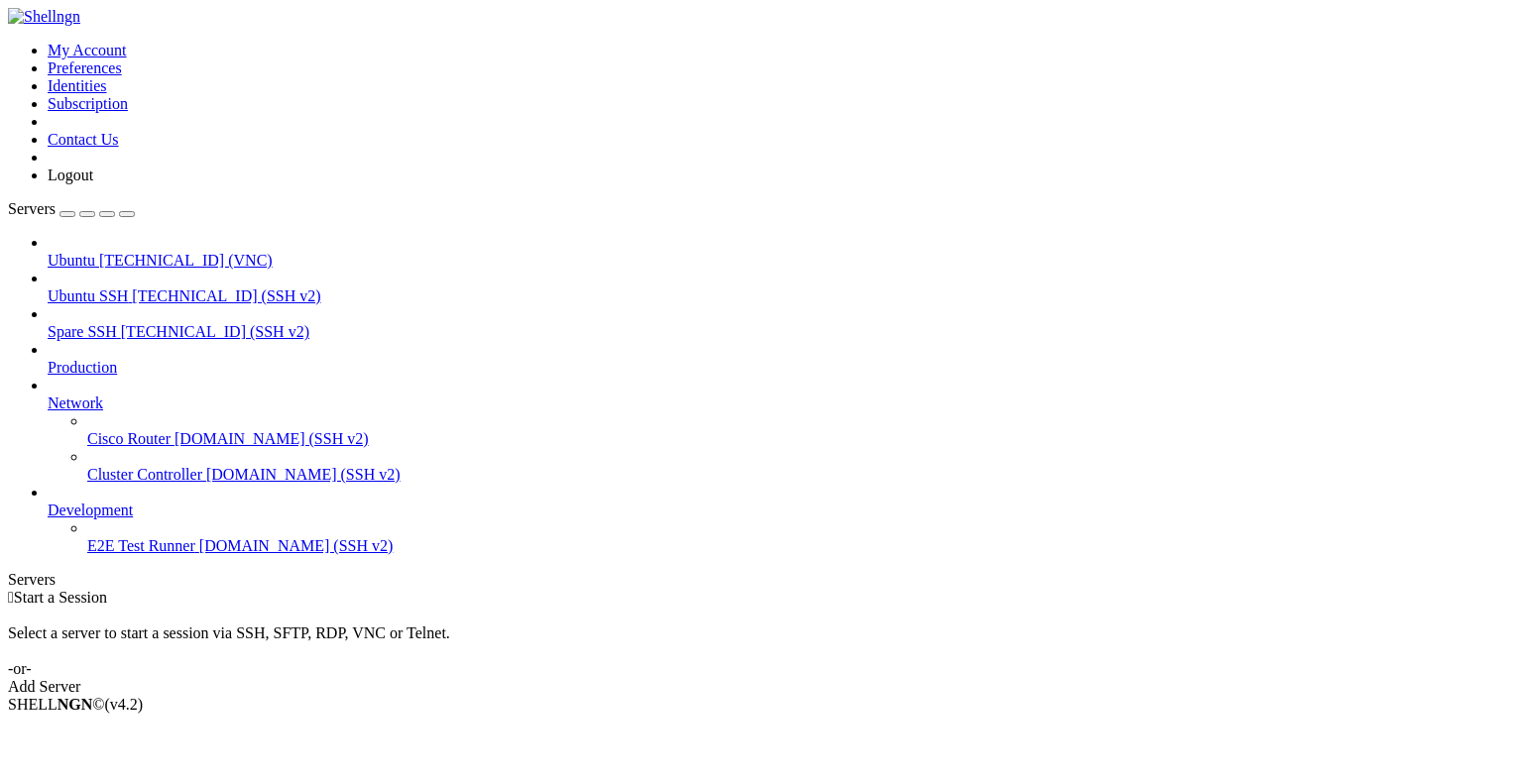 click on "Ubuntu" at bounding box center [71, 260] 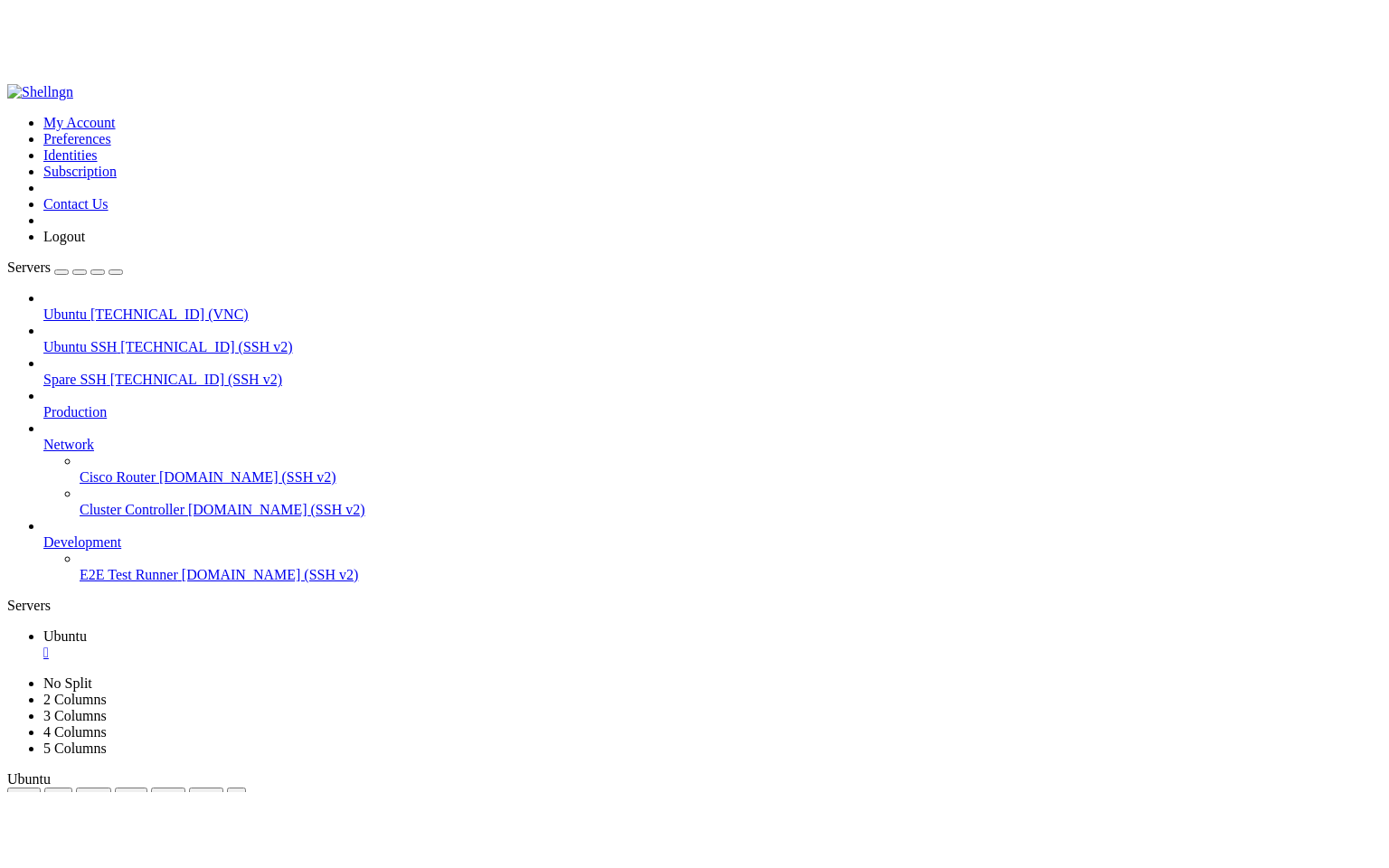 scroll, scrollTop: 0, scrollLeft: 0, axis: both 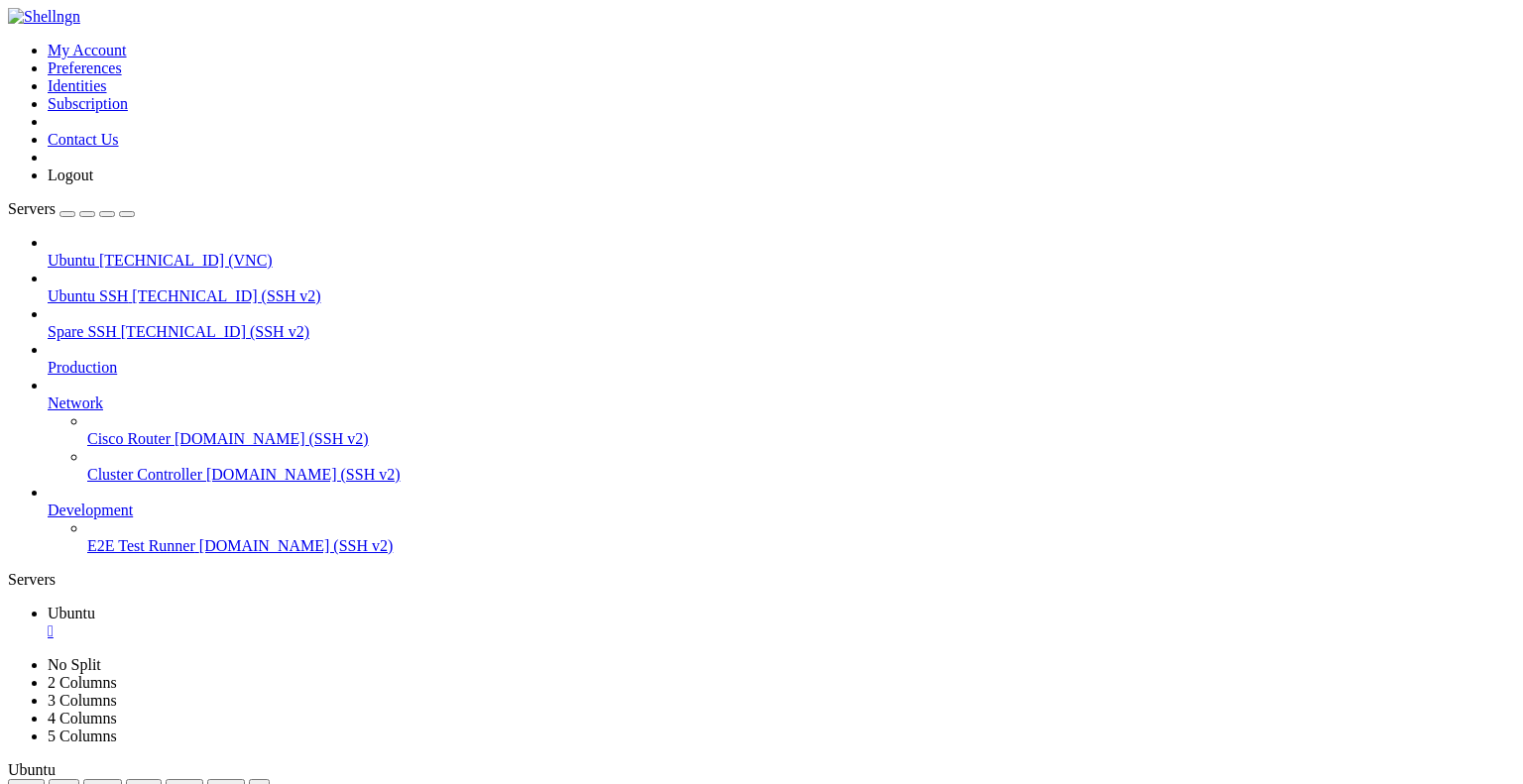 click on "" at bounding box center [259, 789] 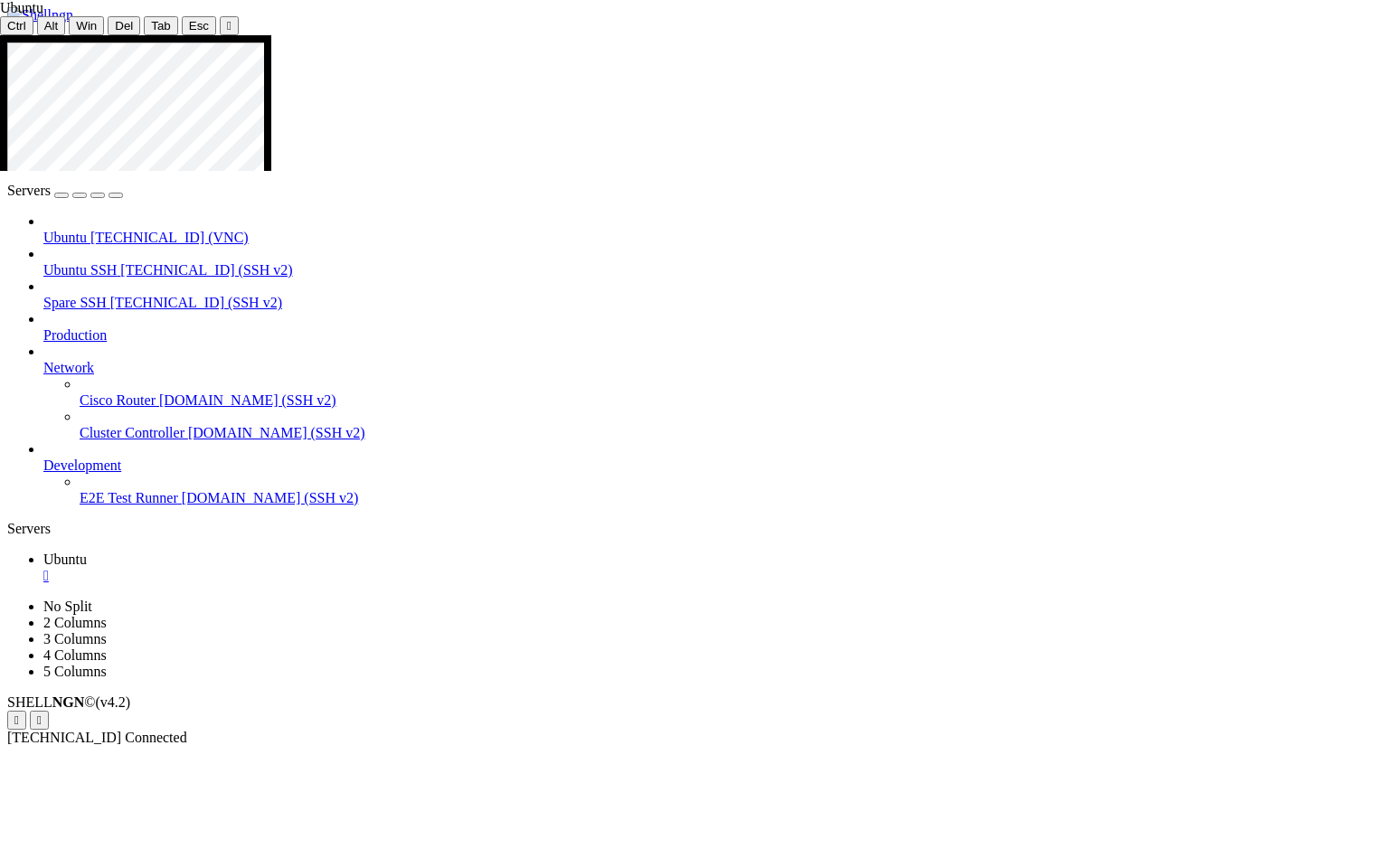 drag, startPoint x: 745, startPoint y: 450, endPoint x: 1197, endPoint y: 603, distance: 477.19283 